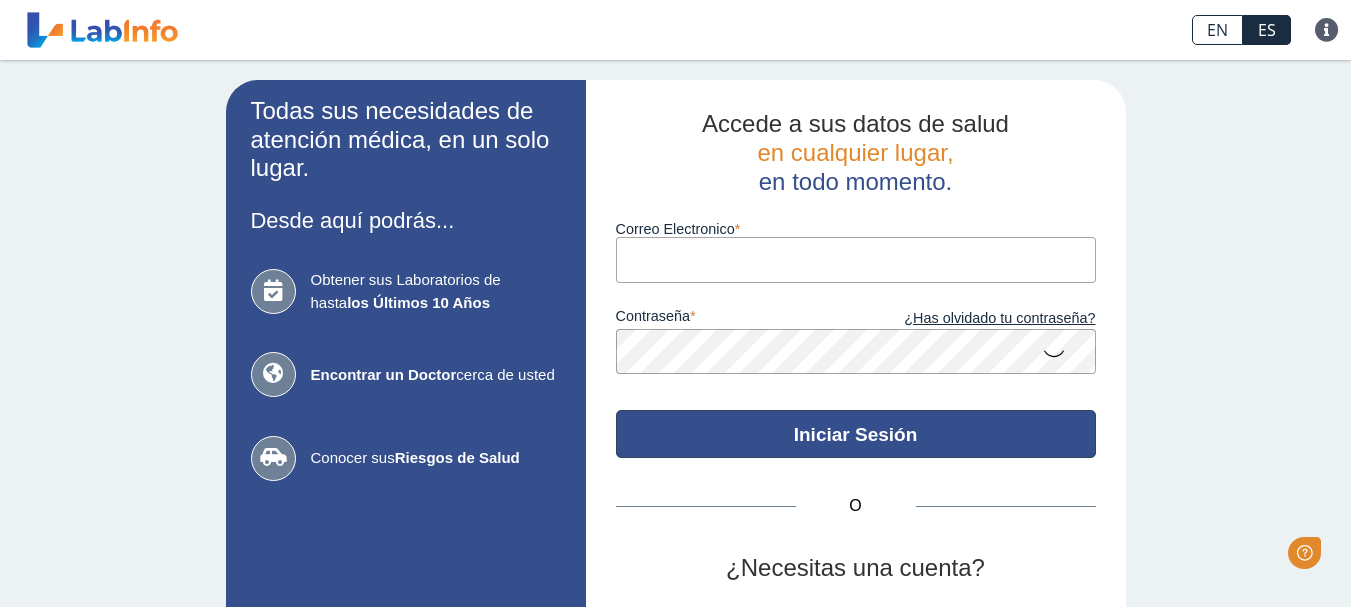 scroll, scrollTop: 0, scrollLeft: 0, axis: both 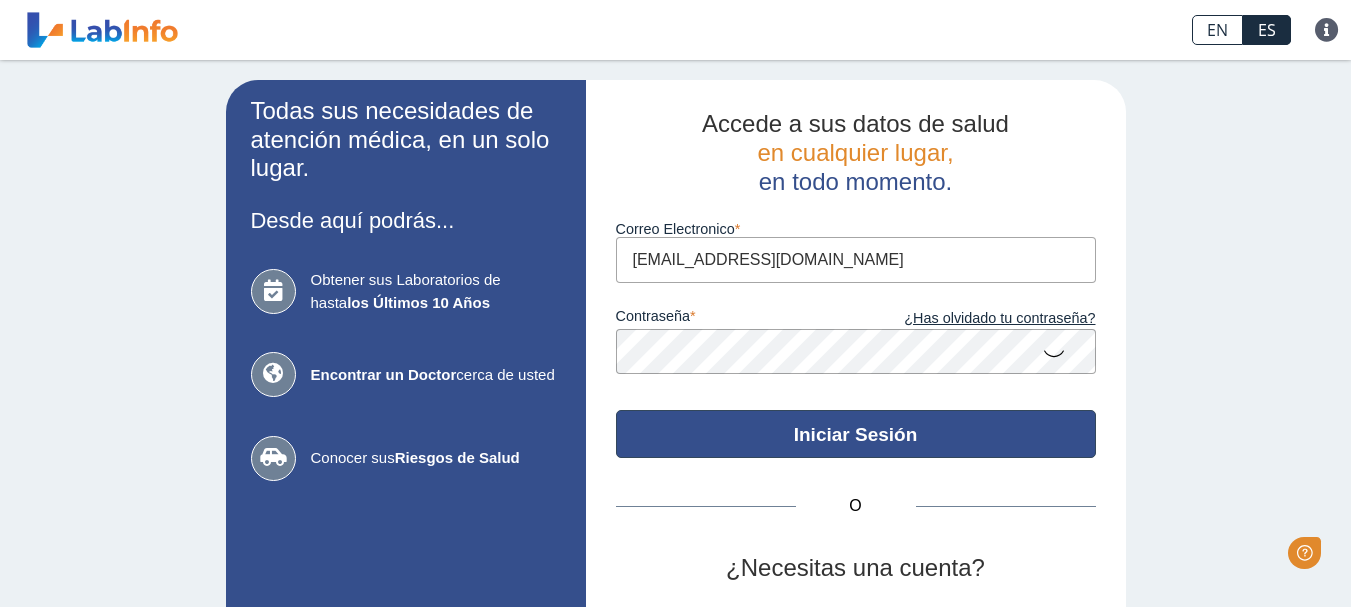 click on "Iniciar Sesión" 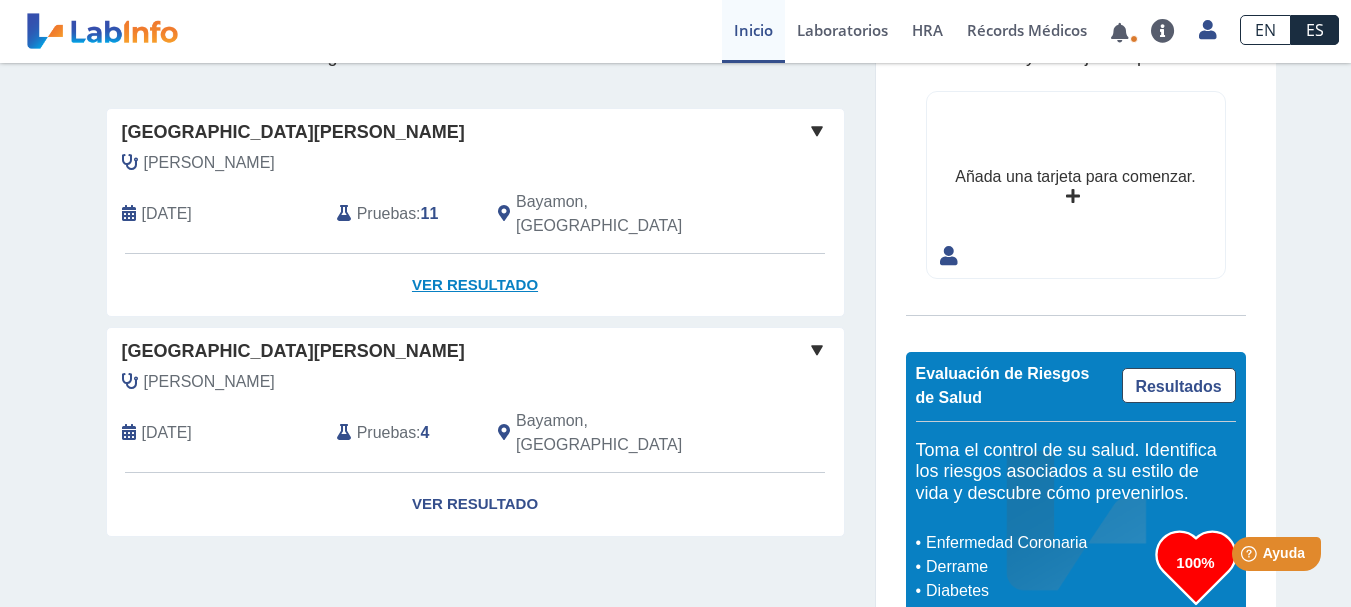 scroll, scrollTop: 157, scrollLeft: 0, axis: vertical 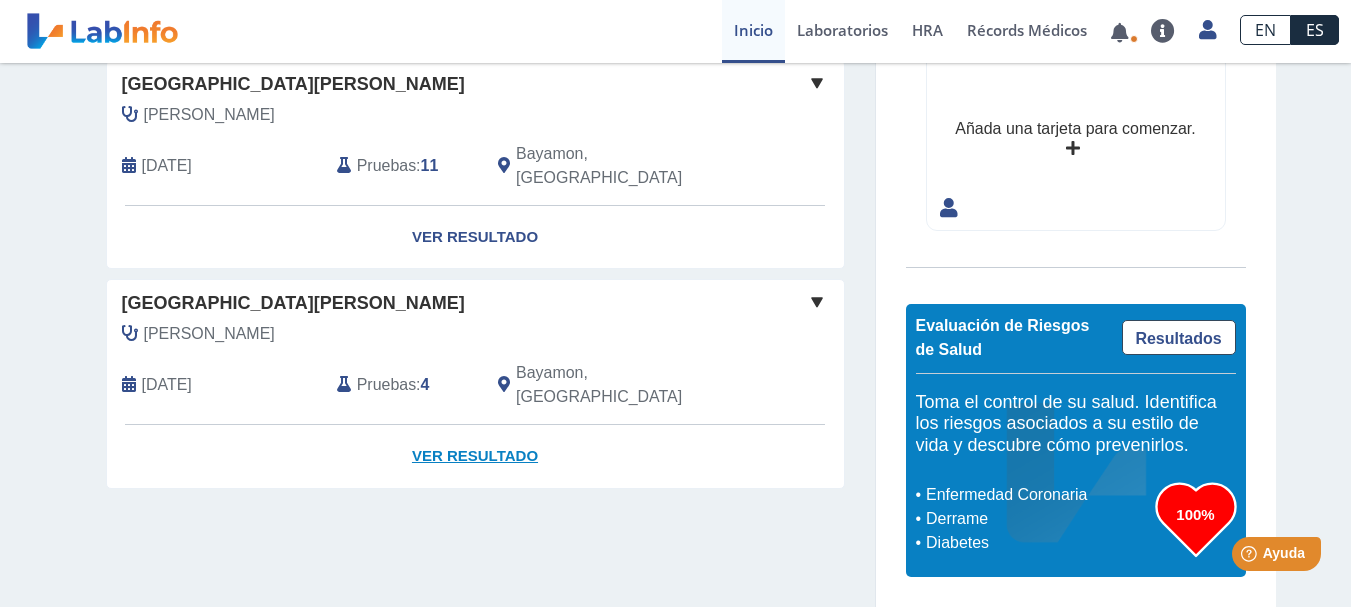 click on "Ver Resultado" 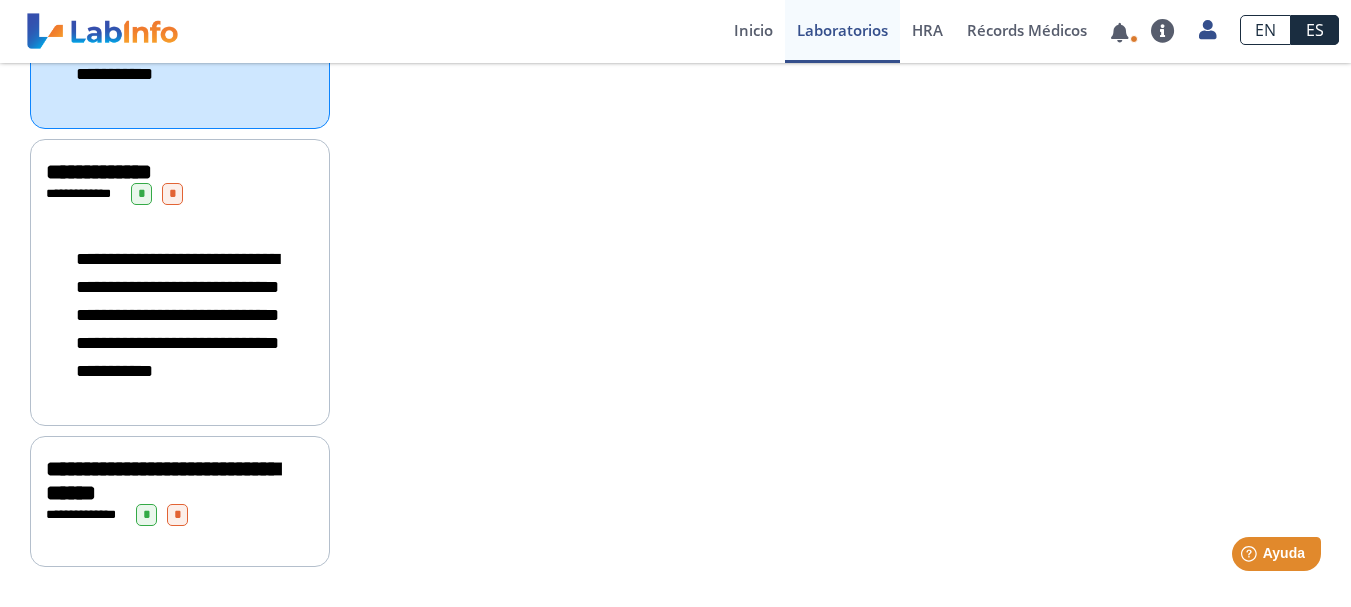 scroll, scrollTop: 507, scrollLeft: 0, axis: vertical 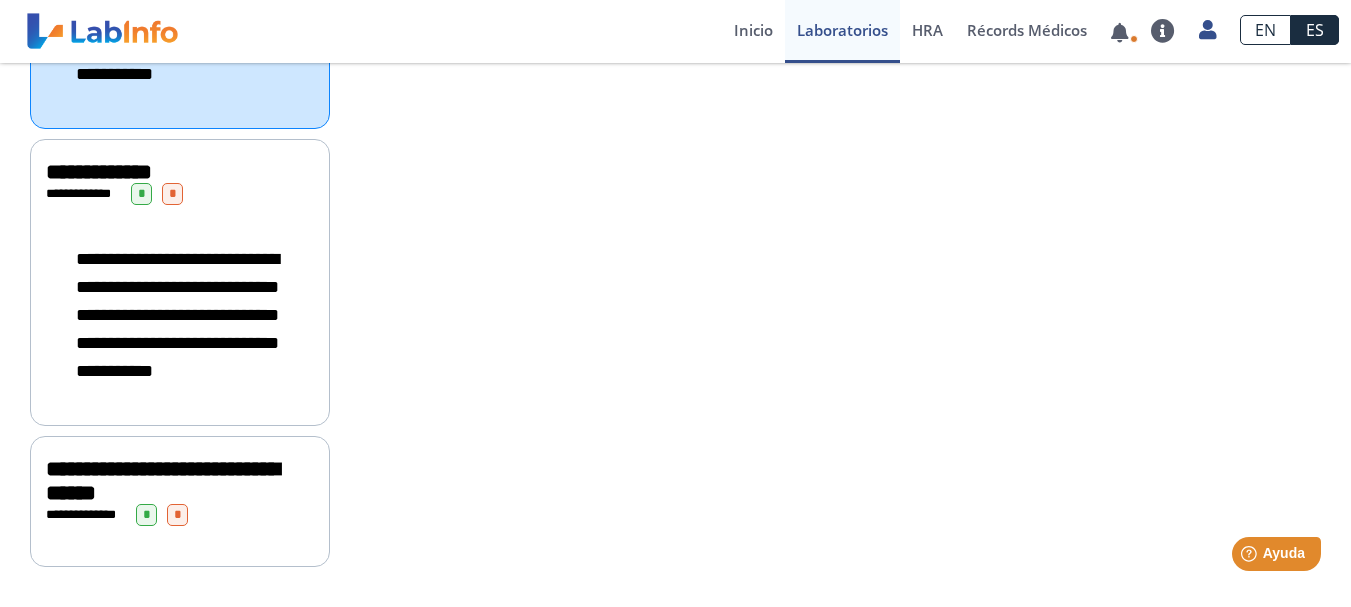 click on "**********" 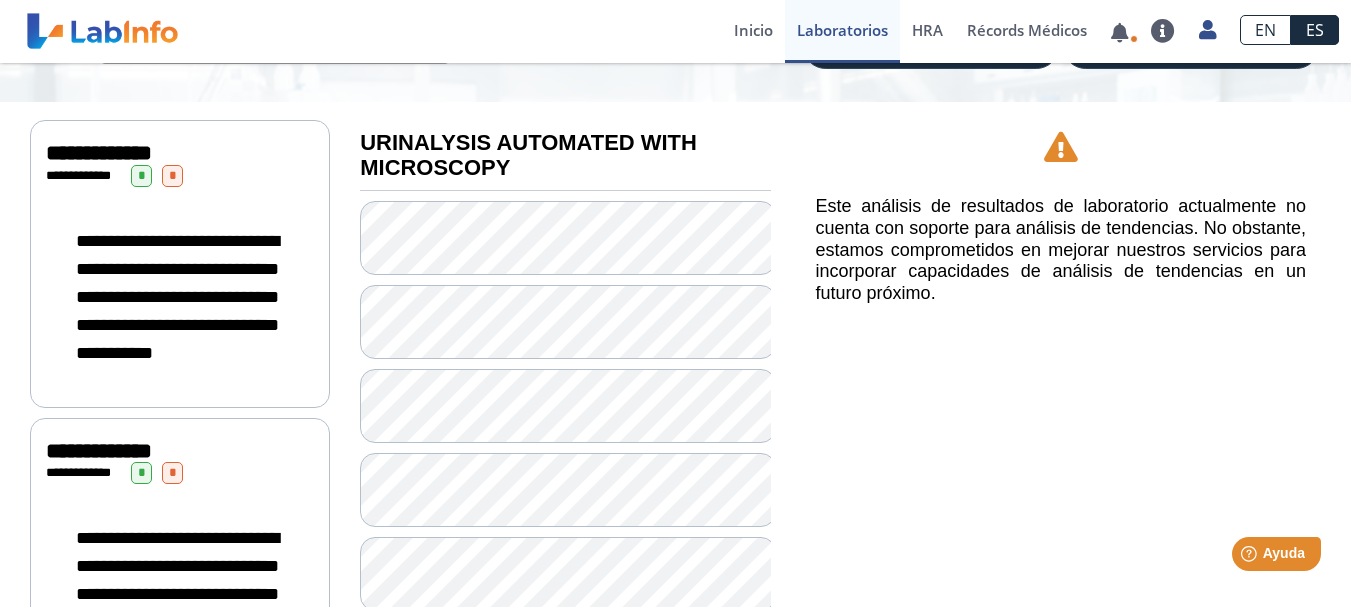 scroll, scrollTop: 174, scrollLeft: 0, axis: vertical 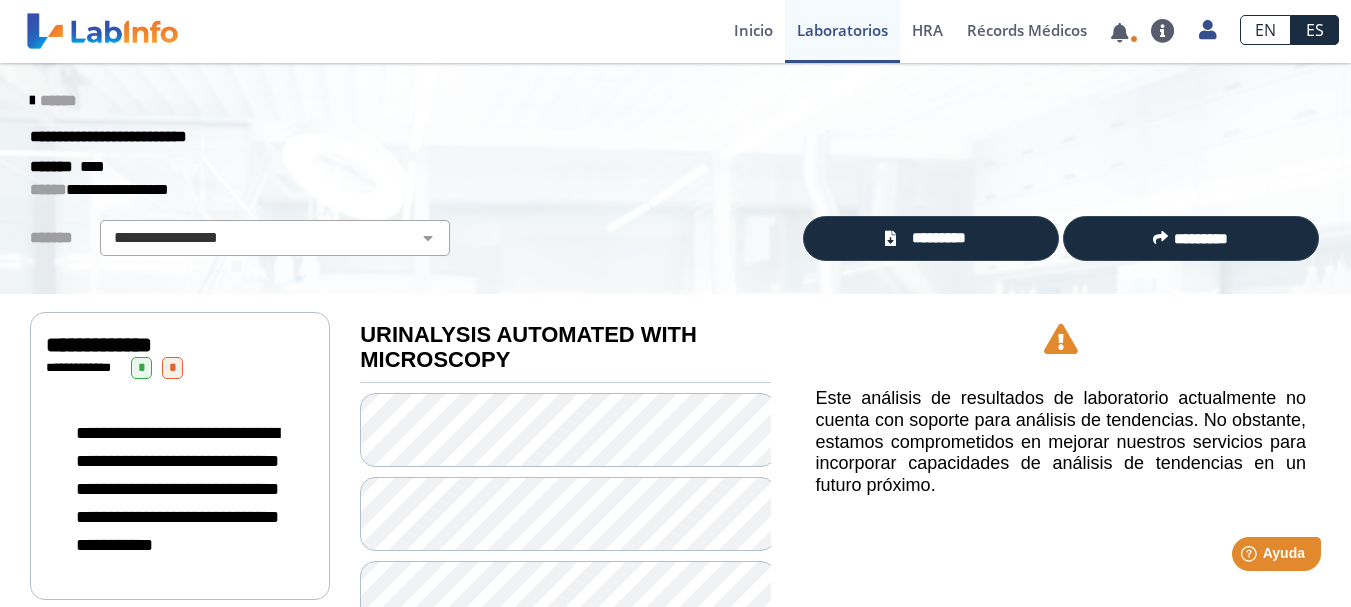 click 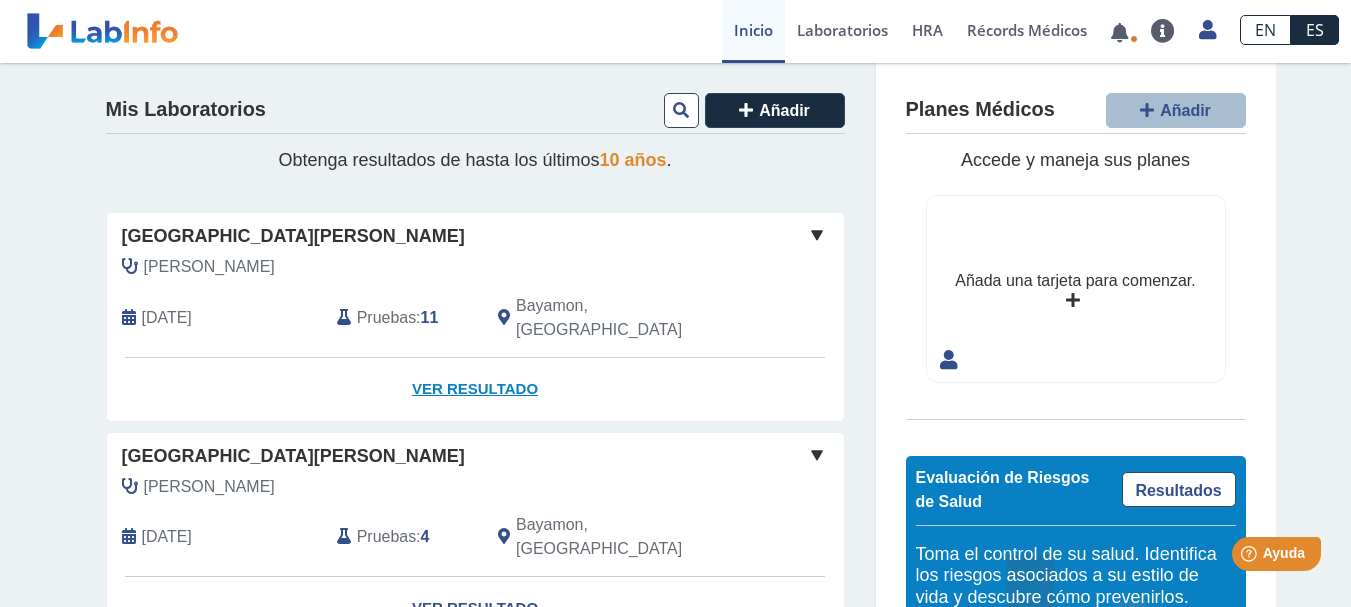 click on "Ver Resultado" 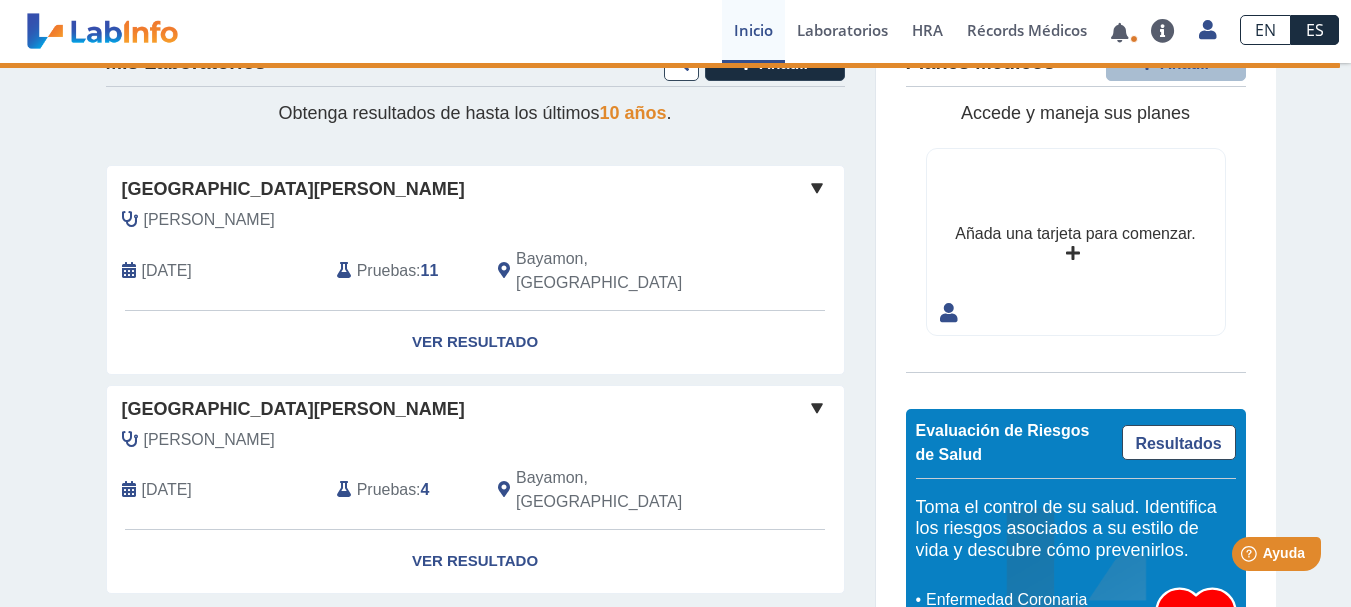 scroll, scrollTop: 0, scrollLeft: 0, axis: both 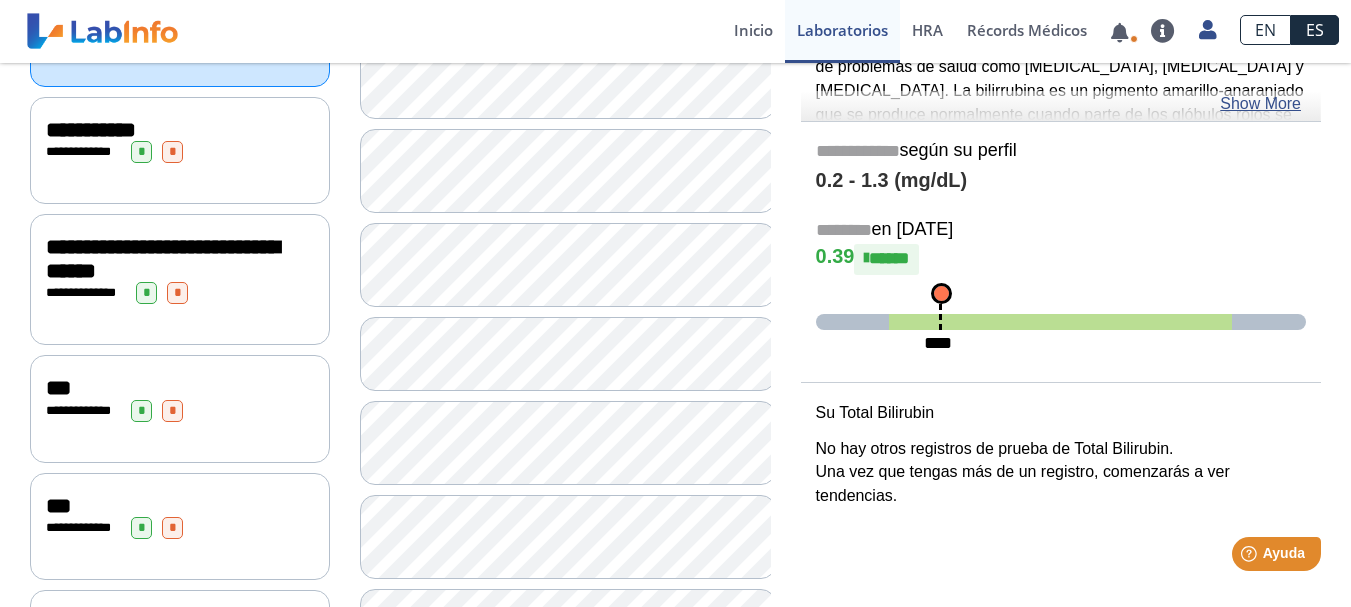click on "*" 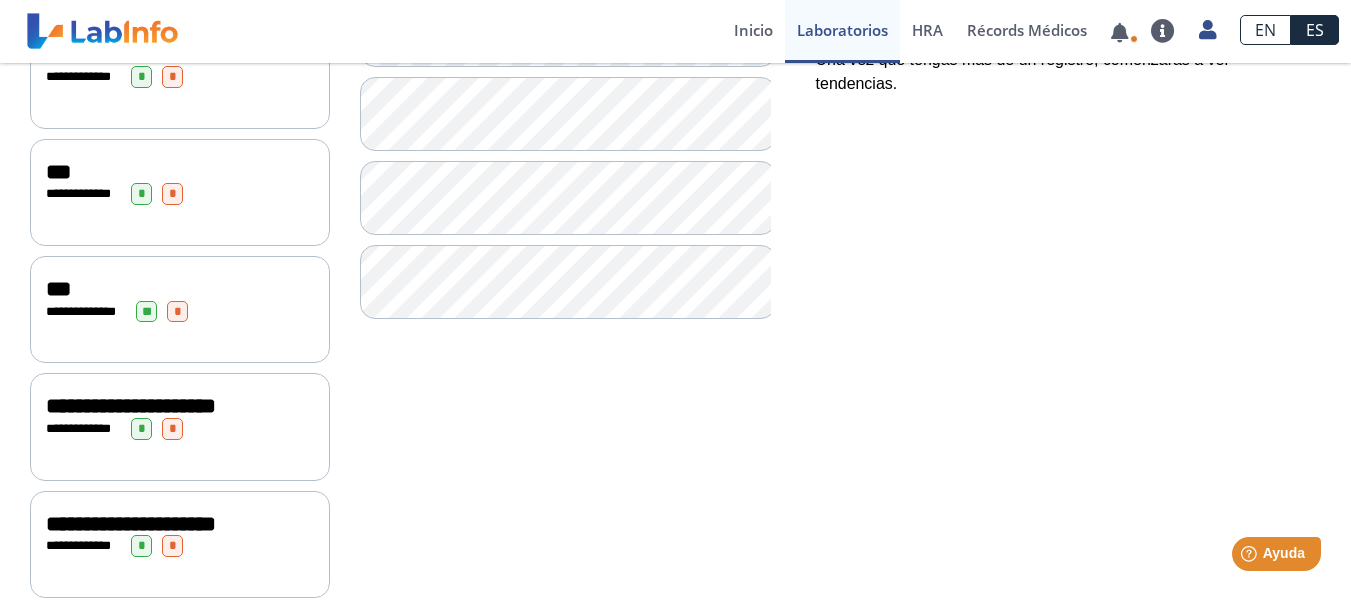 scroll, scrollTop: 333, scrollLeft: 0, axis: vertical 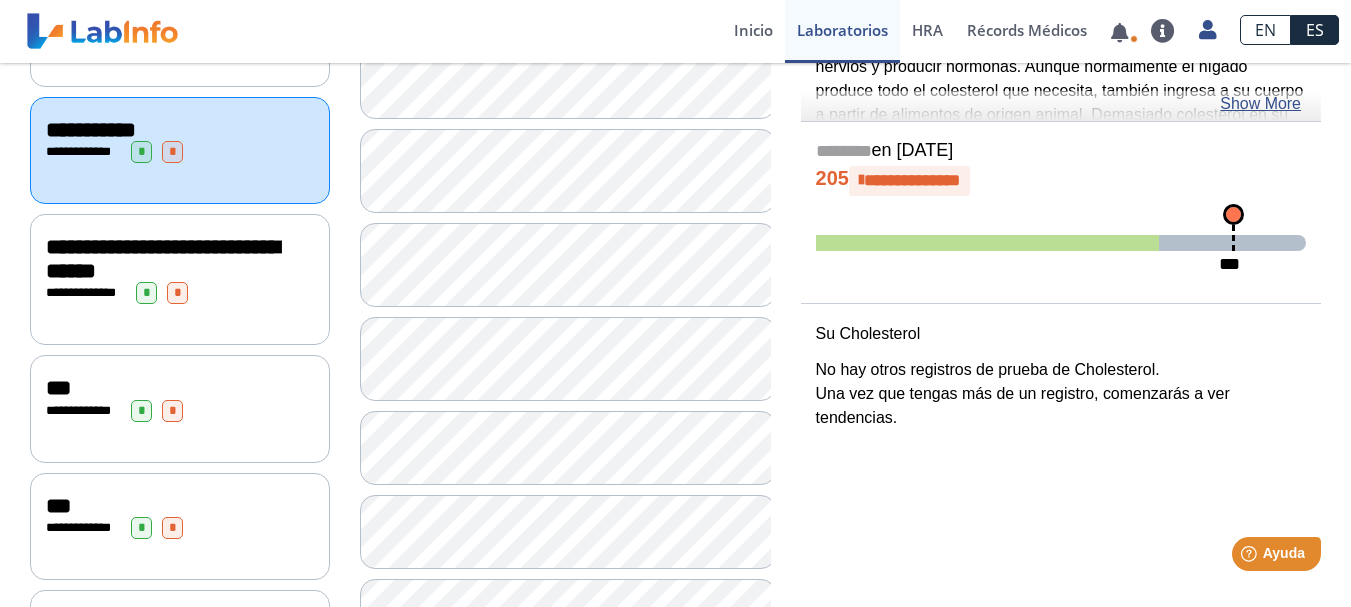 click on "*" 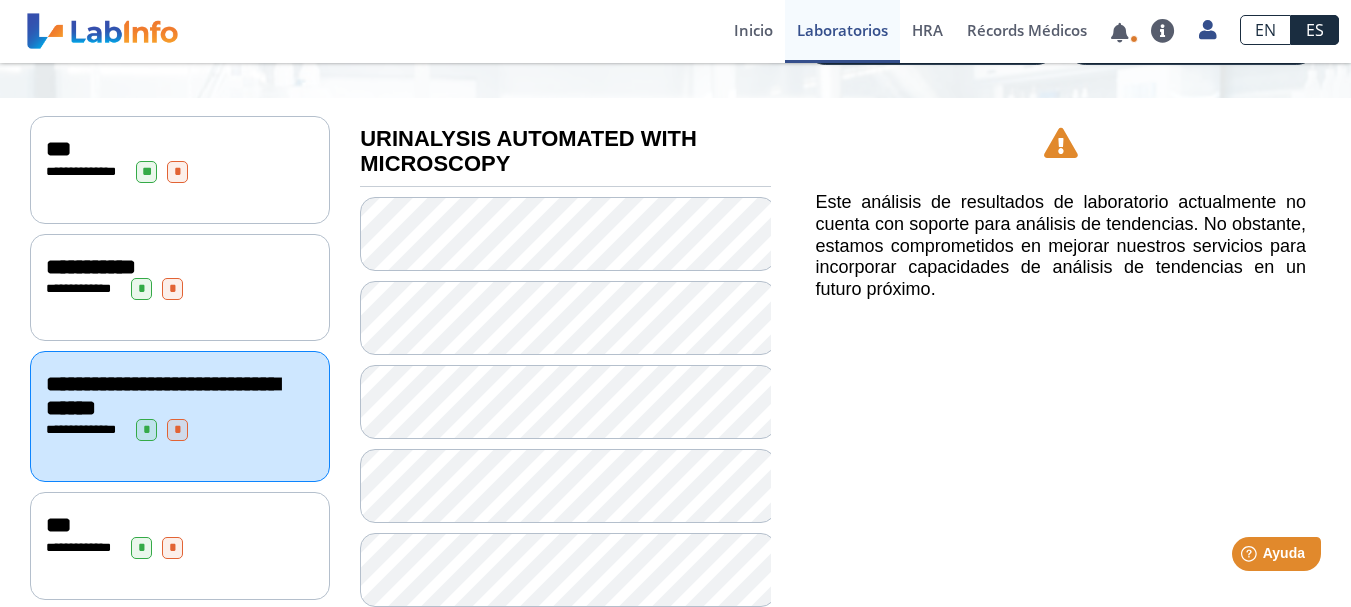 scroll, scrollTop: 529, scrollLeft: 0, axis: vertical 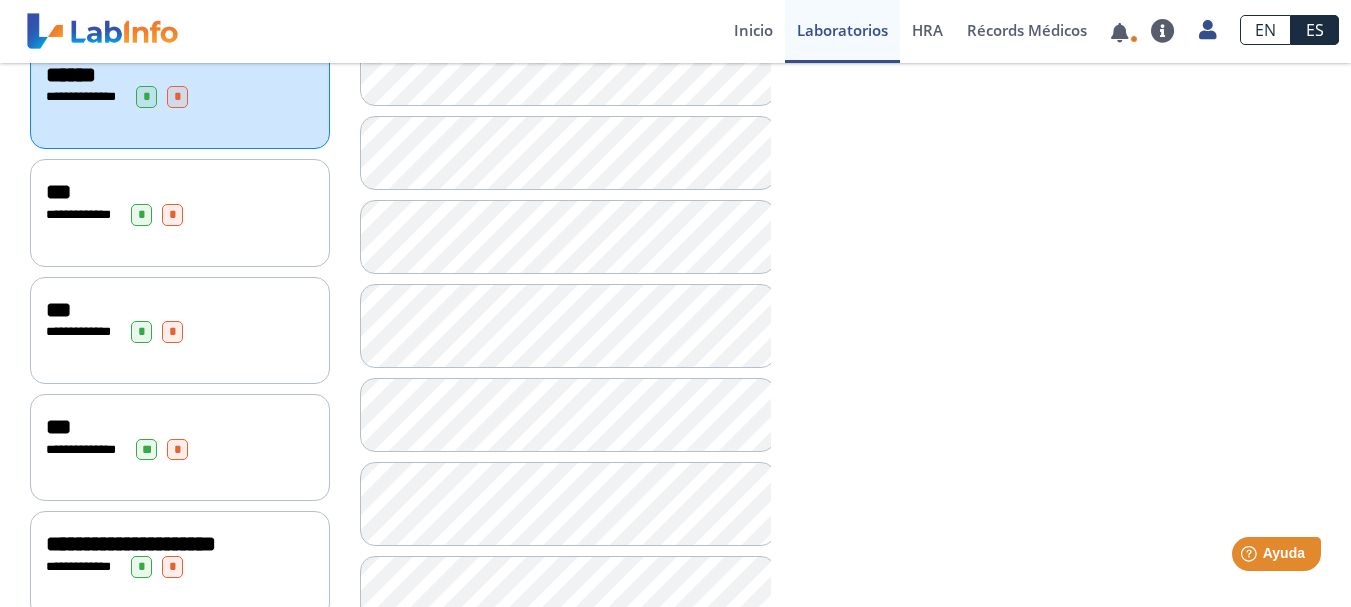 click on "*" 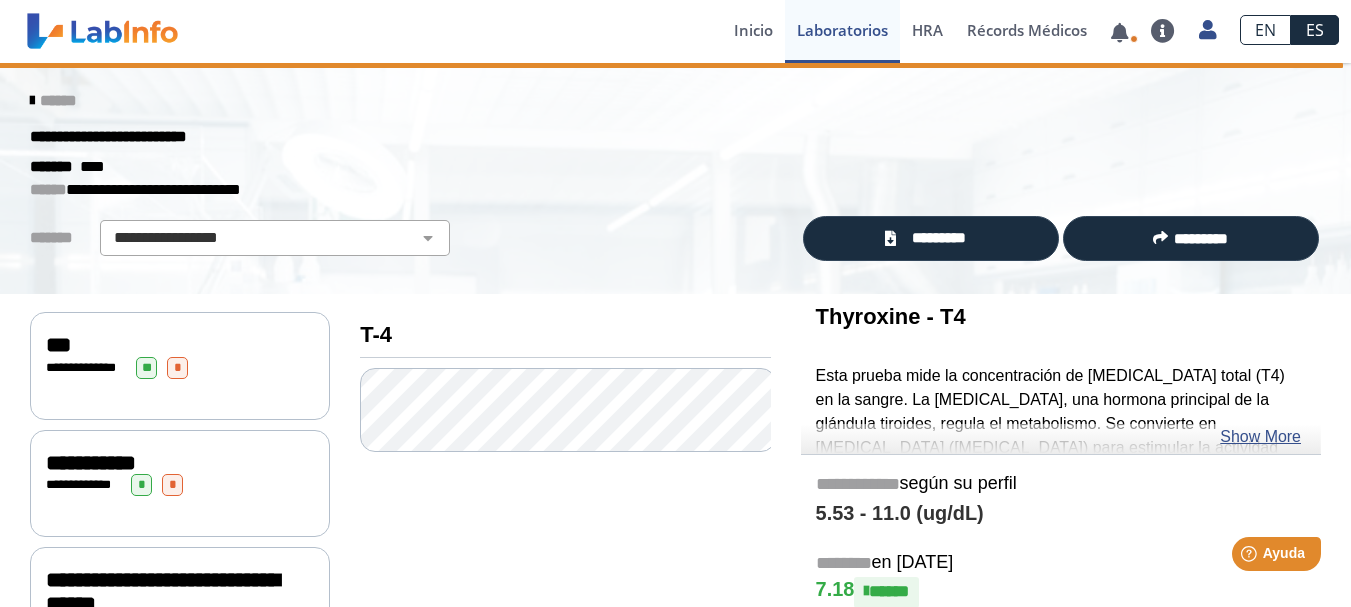 scroll, scrollTop: 333, scrollLeft: 0, axis: vertical 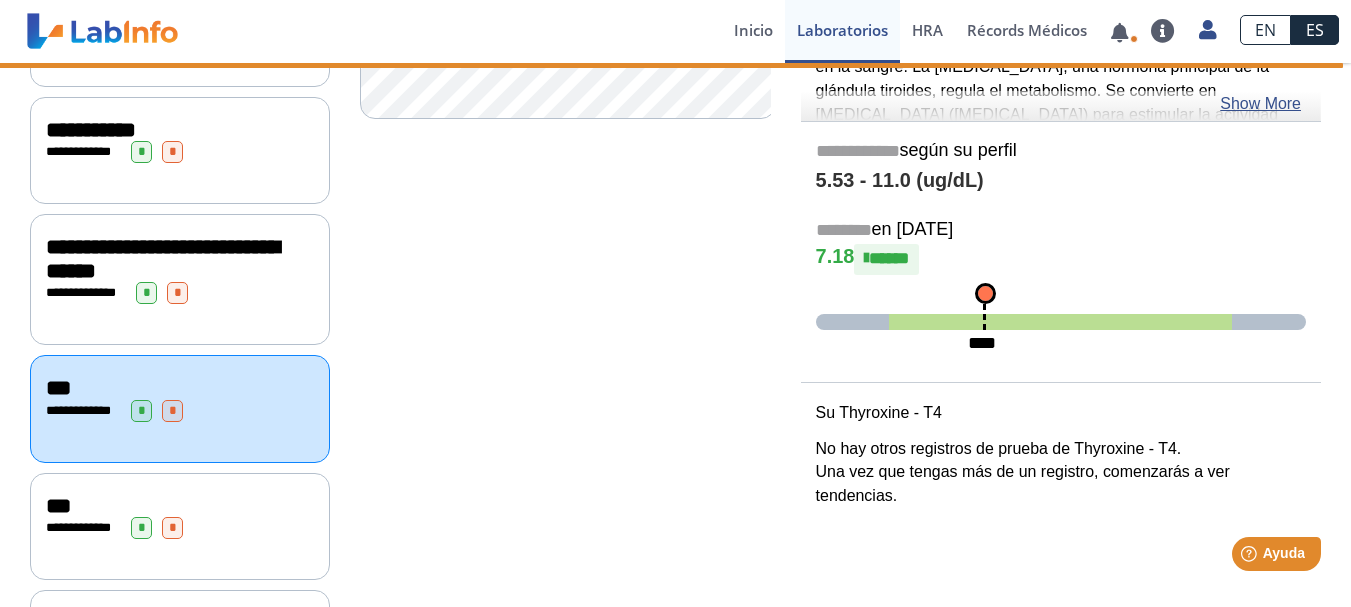 click on "*" 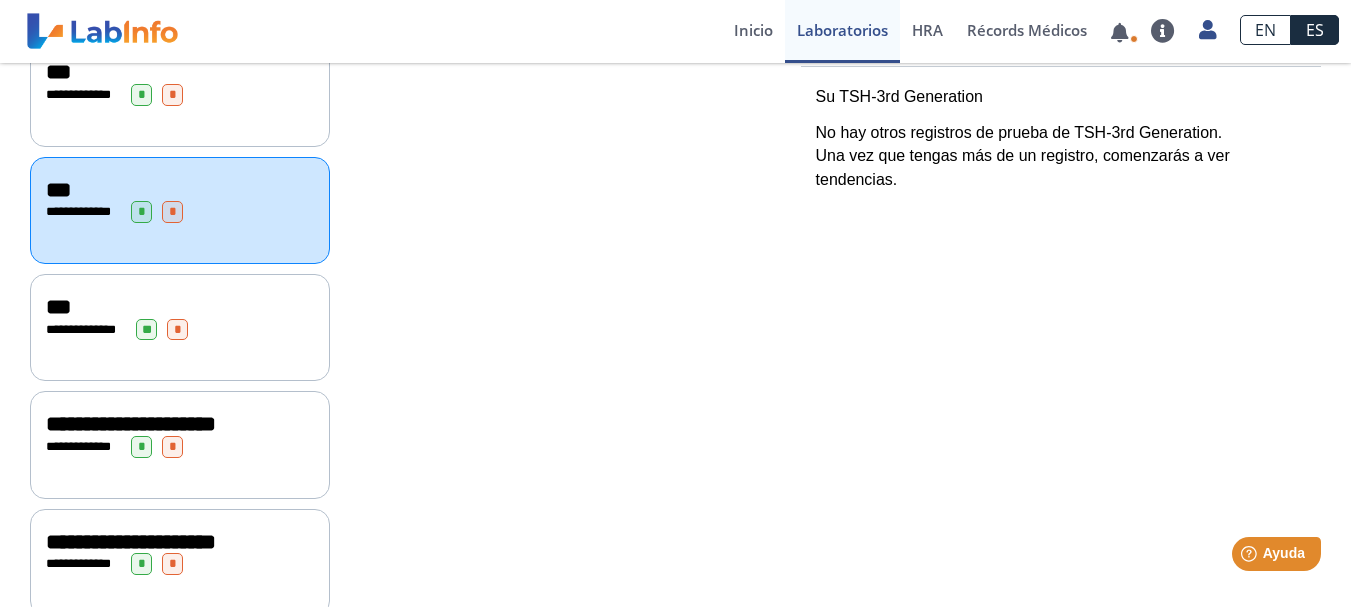 scroll, scrollTop: 667, scrollLeft: 0, axis: vertical 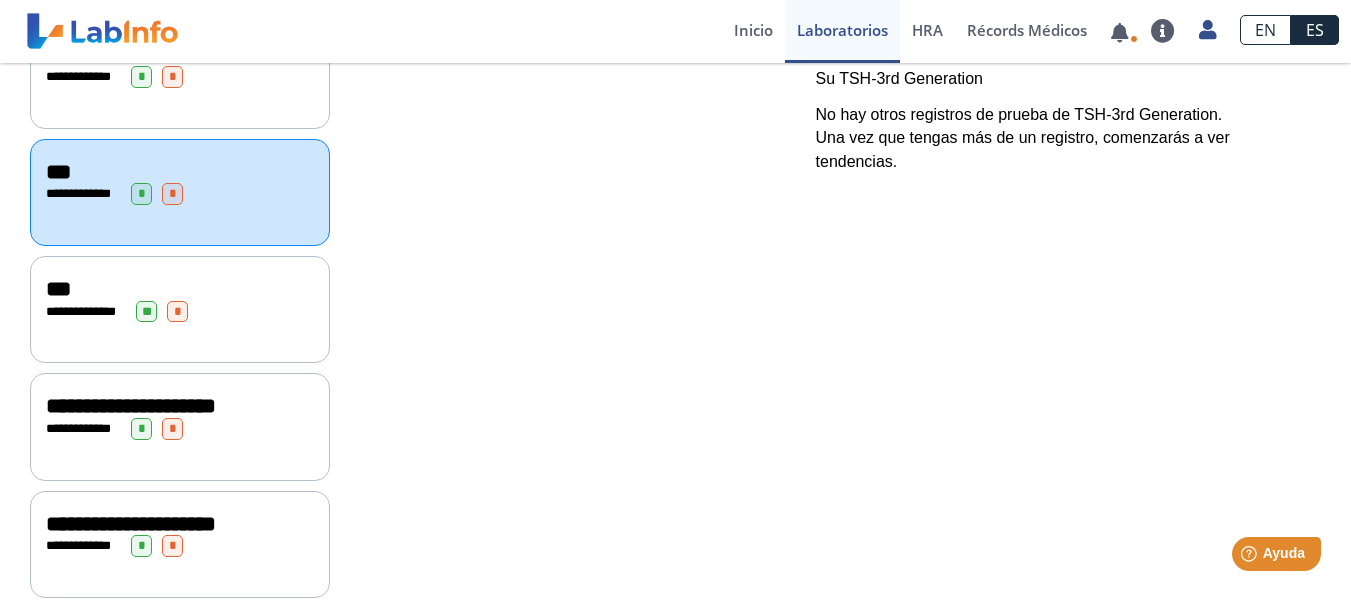 click on "*" 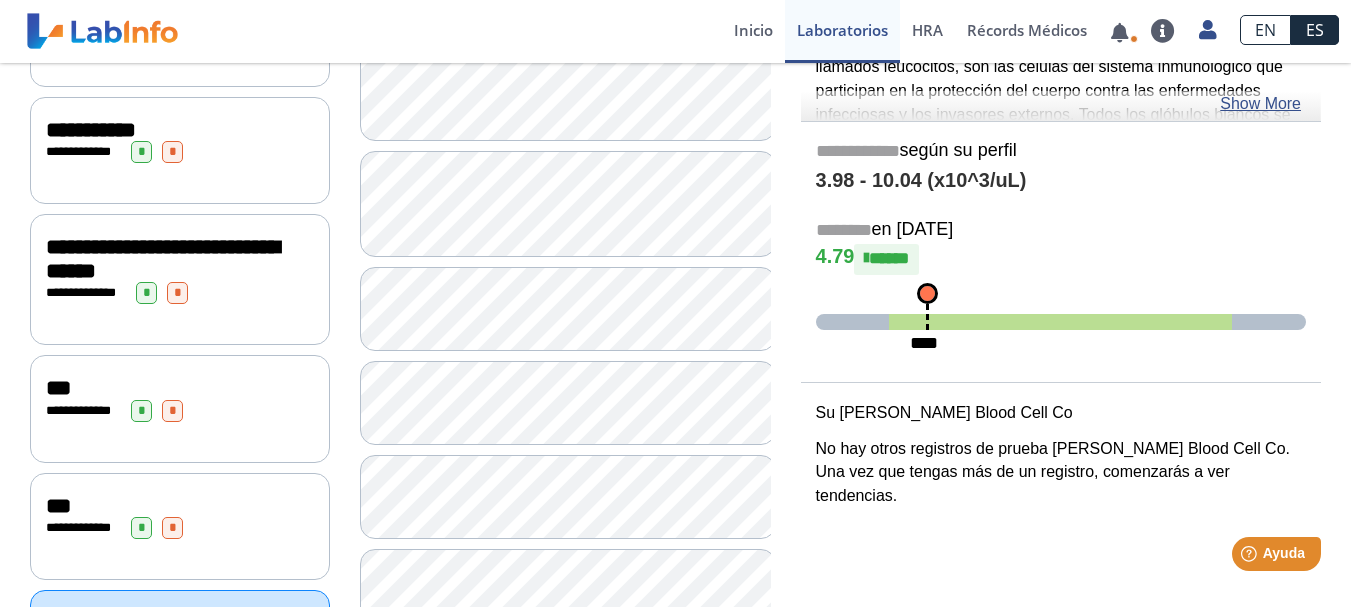 scroll, scrollTop: 667, scrollLeft: 0, axis: vertical 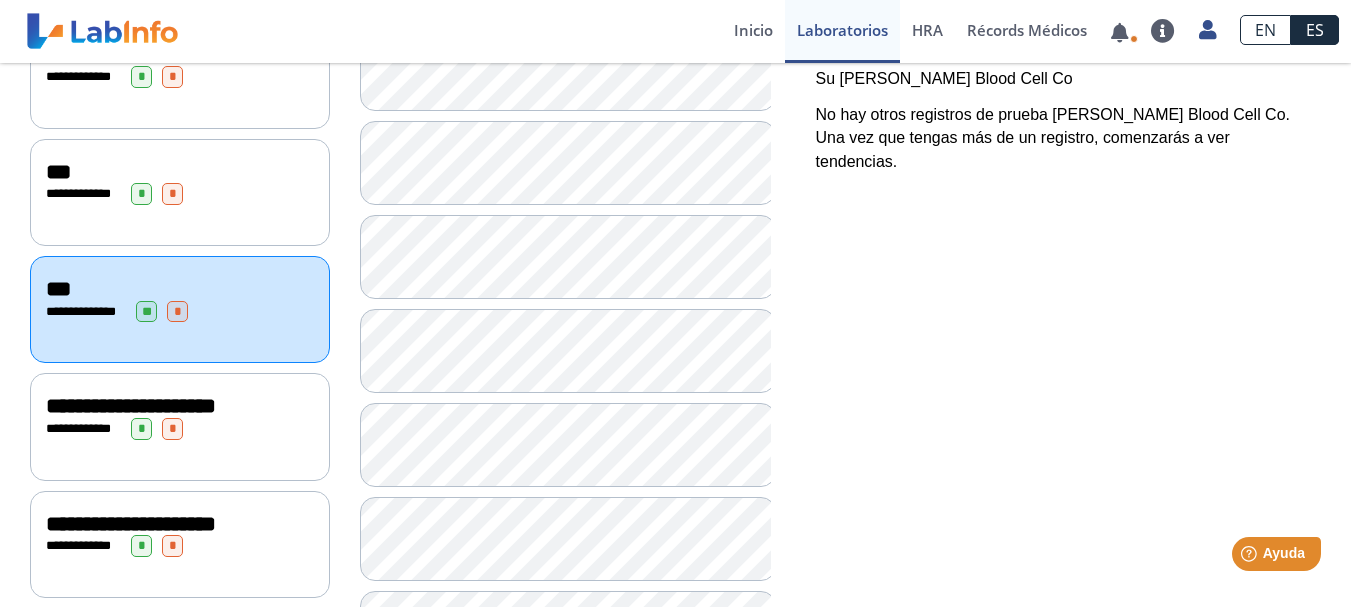 click on "**" 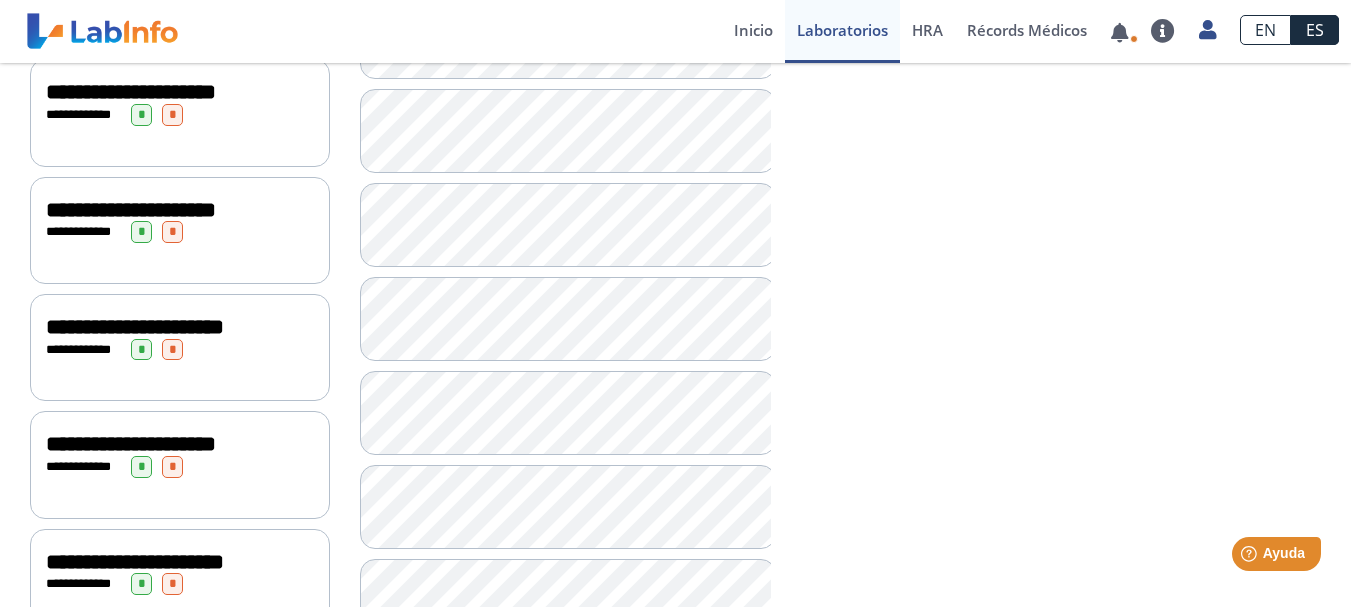 scroll, scrollTop: 1000, scrollLeft: 0, axis: vertical 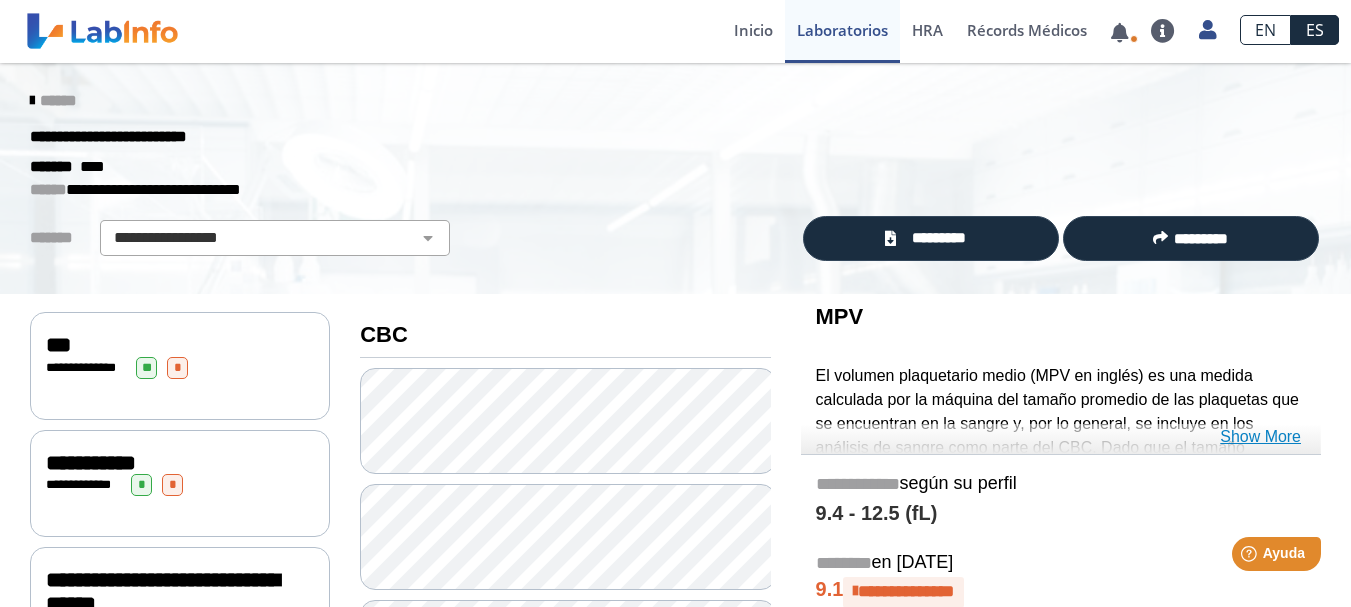 click on "Show More" 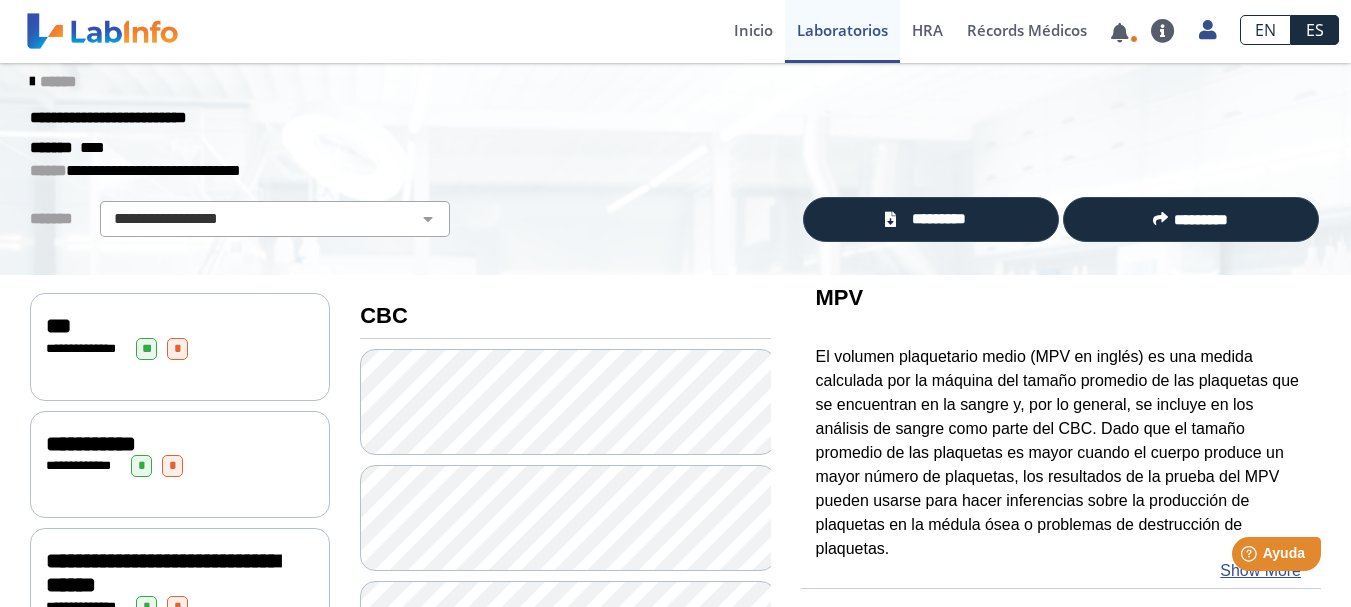 scroll, scrollTop: 0, scrollLeft: 0, axis: both 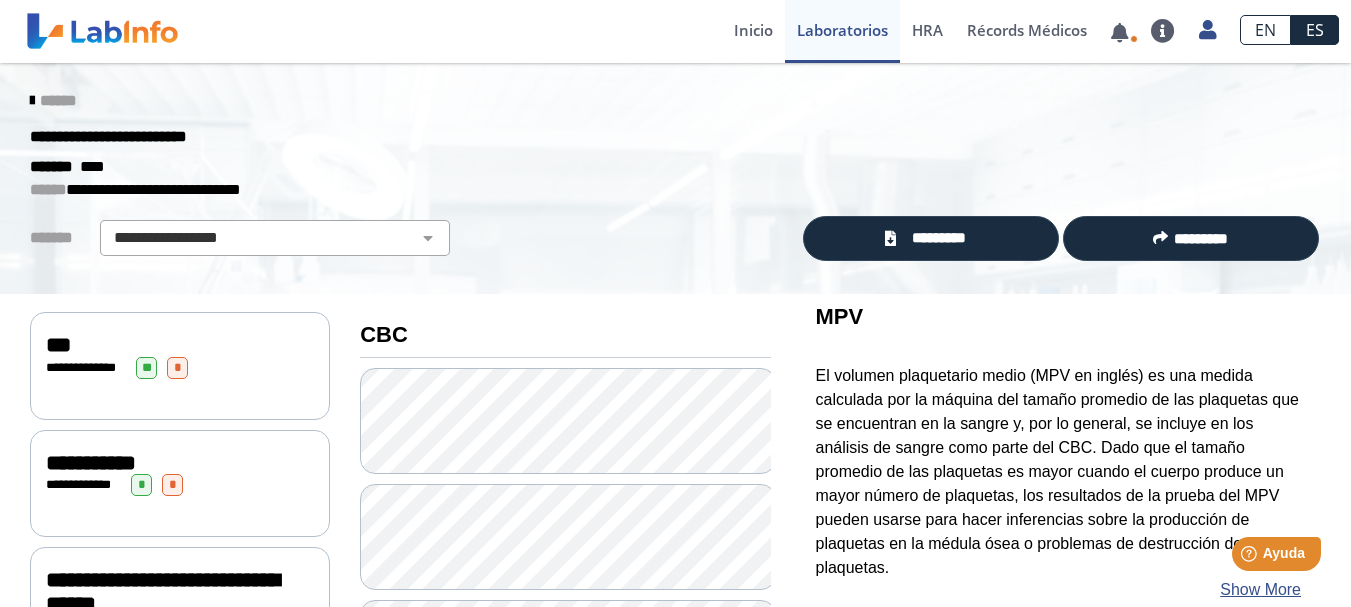 click on "MPV" 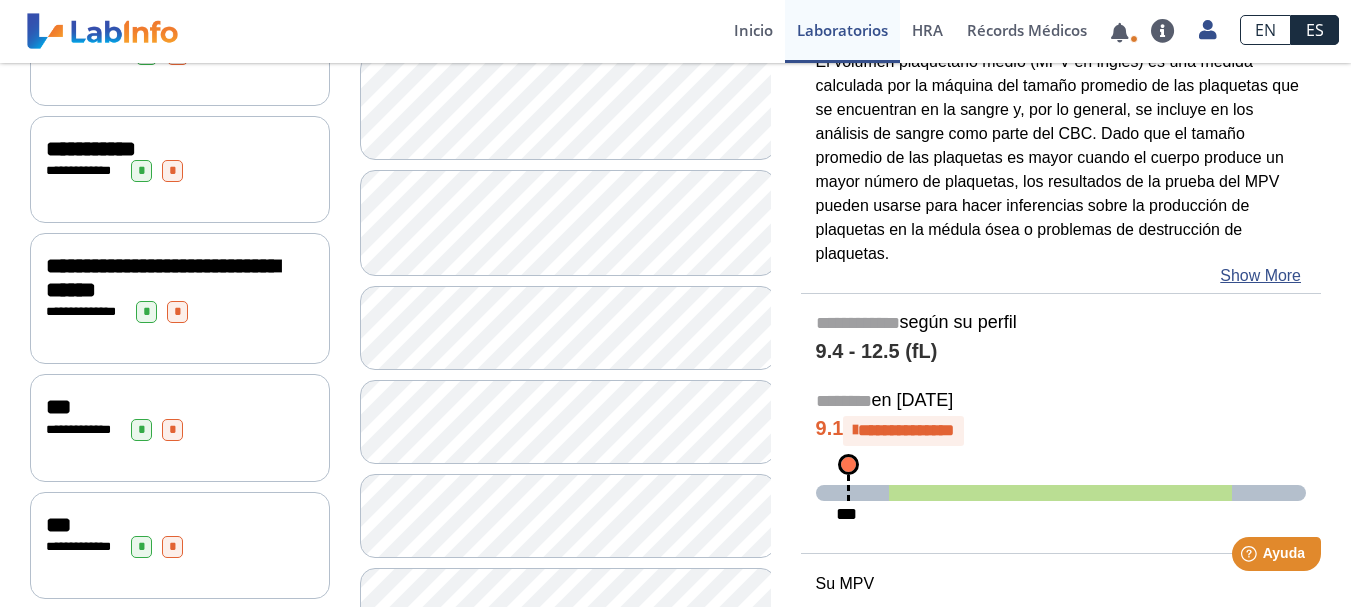 scroll, scrollTop: 333, scrollLeft: 0, axis: vertical 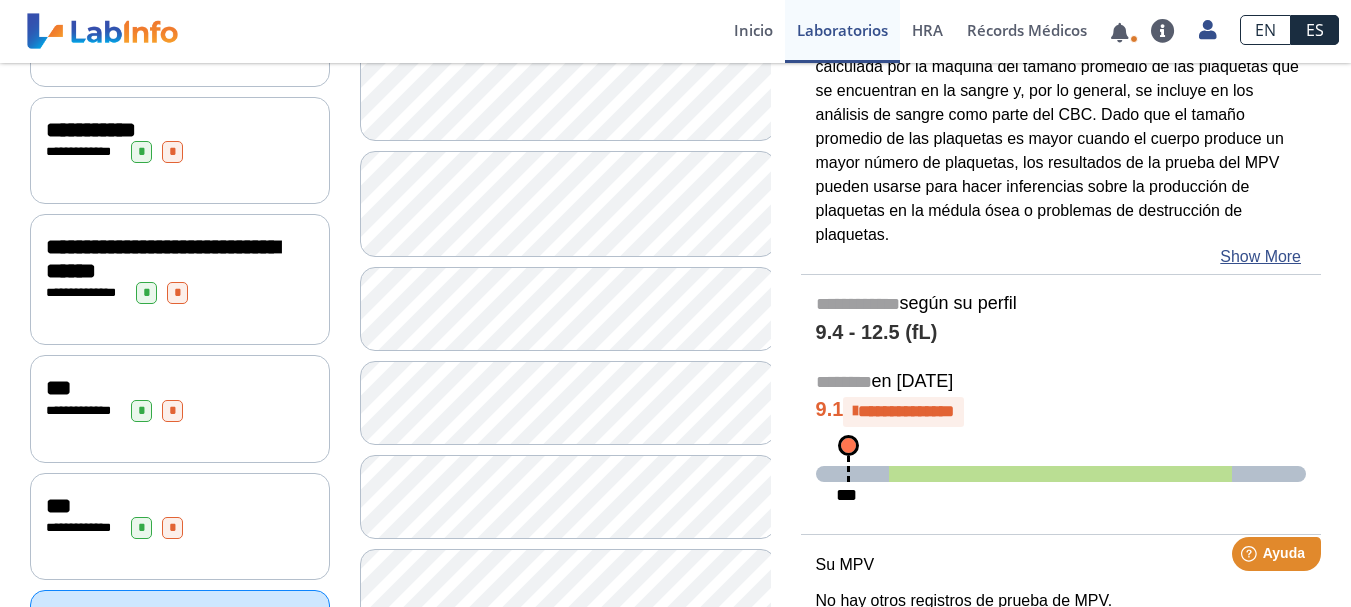 click on "**********" 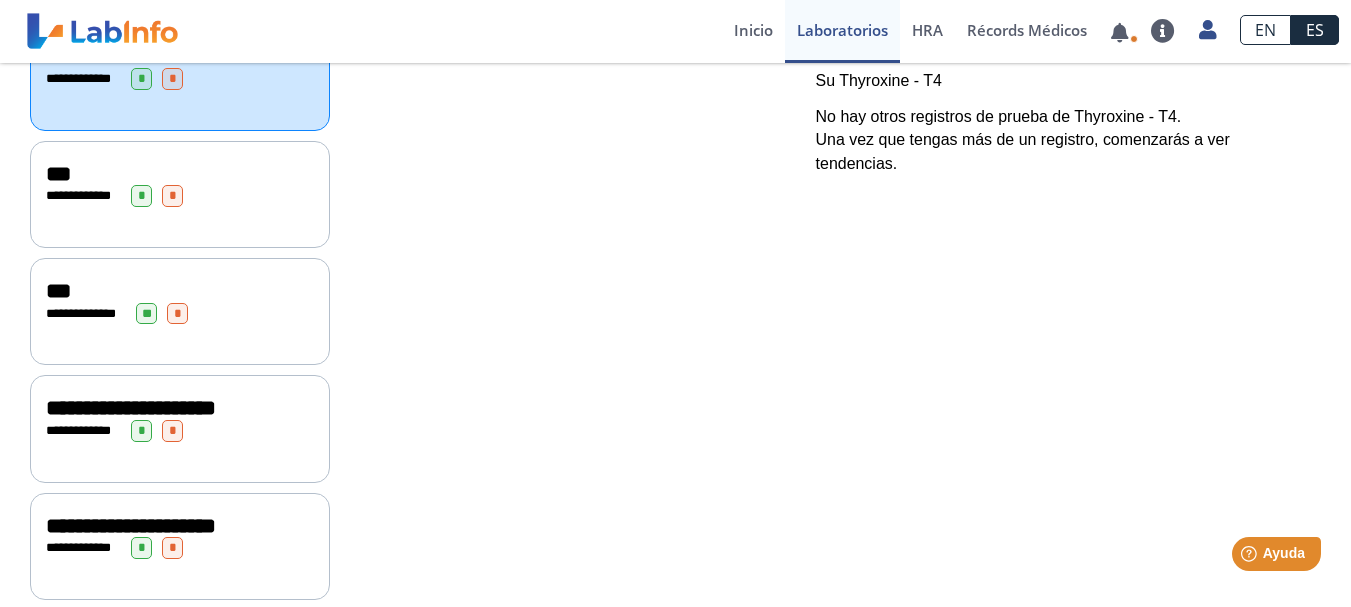 scroll, scrollTop: 667, scrollLeft: 0, axis: vertical 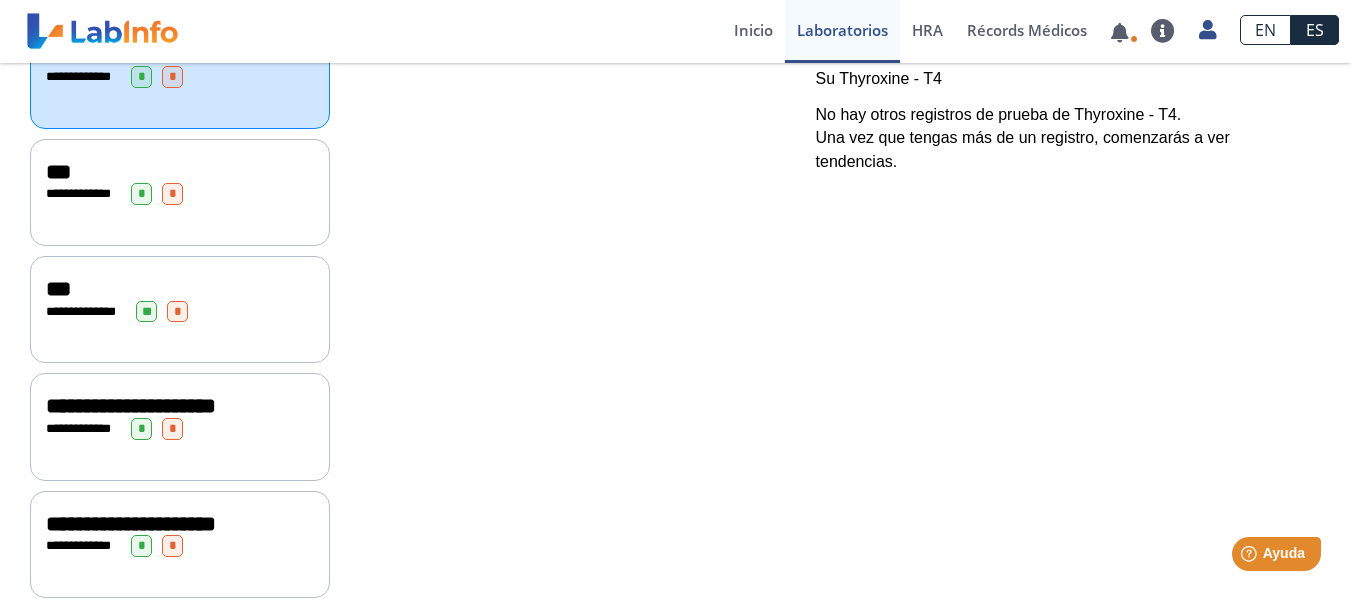 click on "**********" 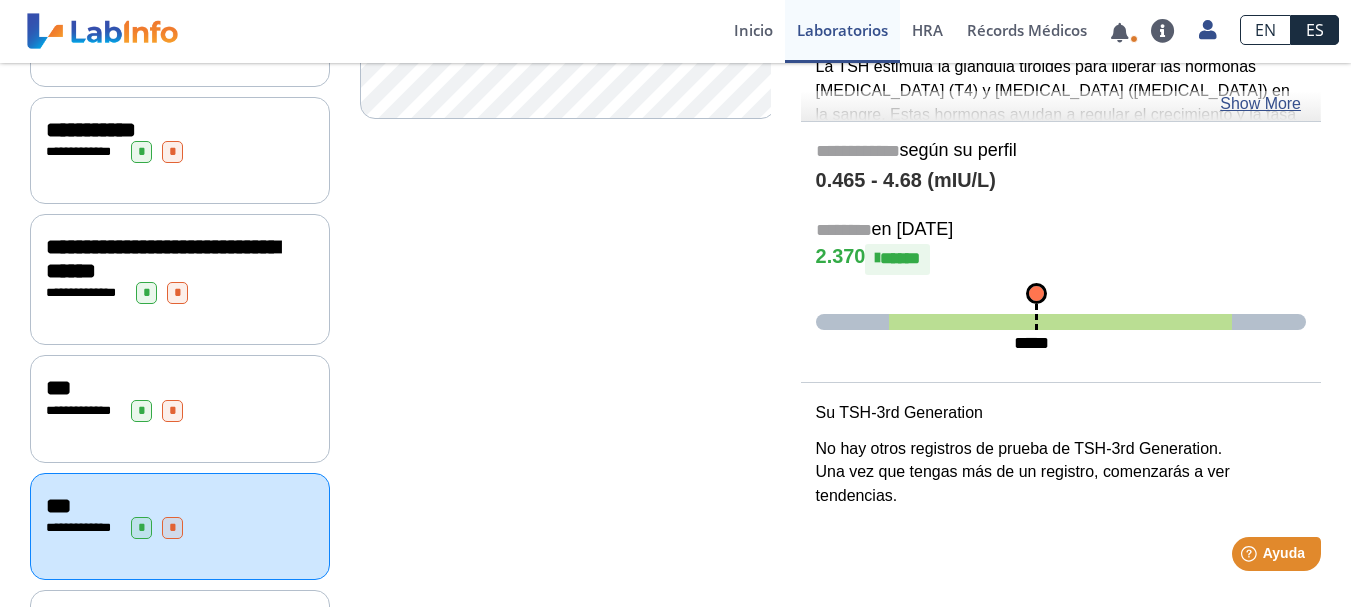 scroll, scrollTop: 667, scrollLeft: 0, axis: vertical 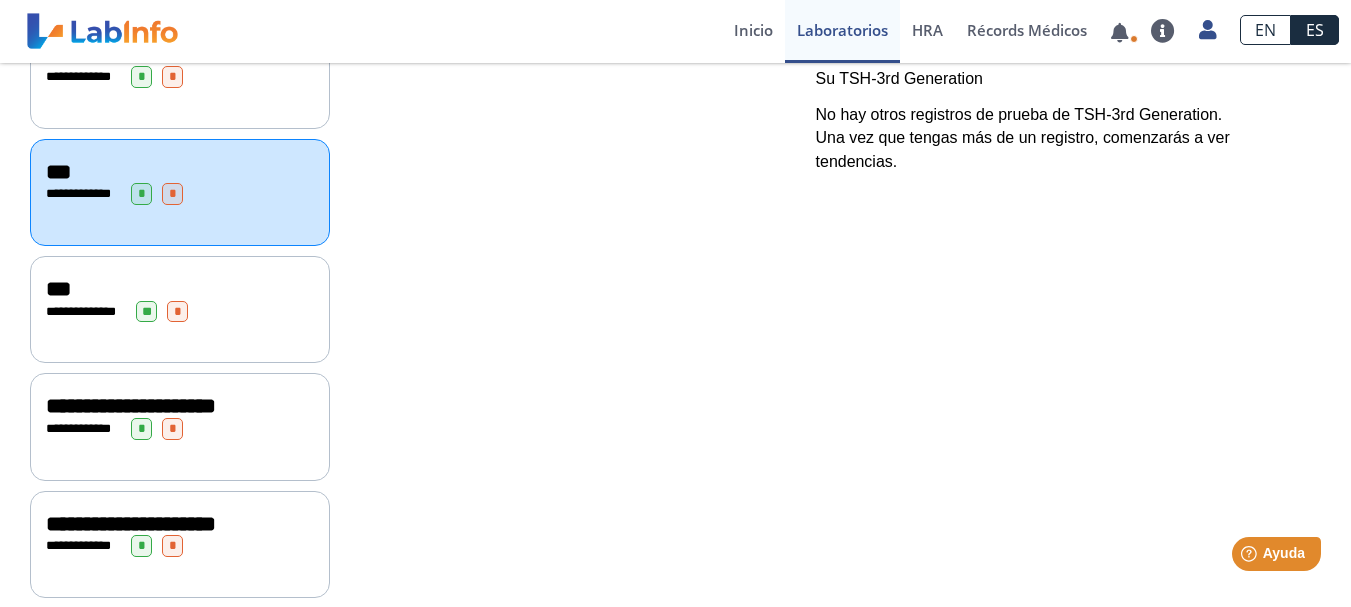 click on "**********" 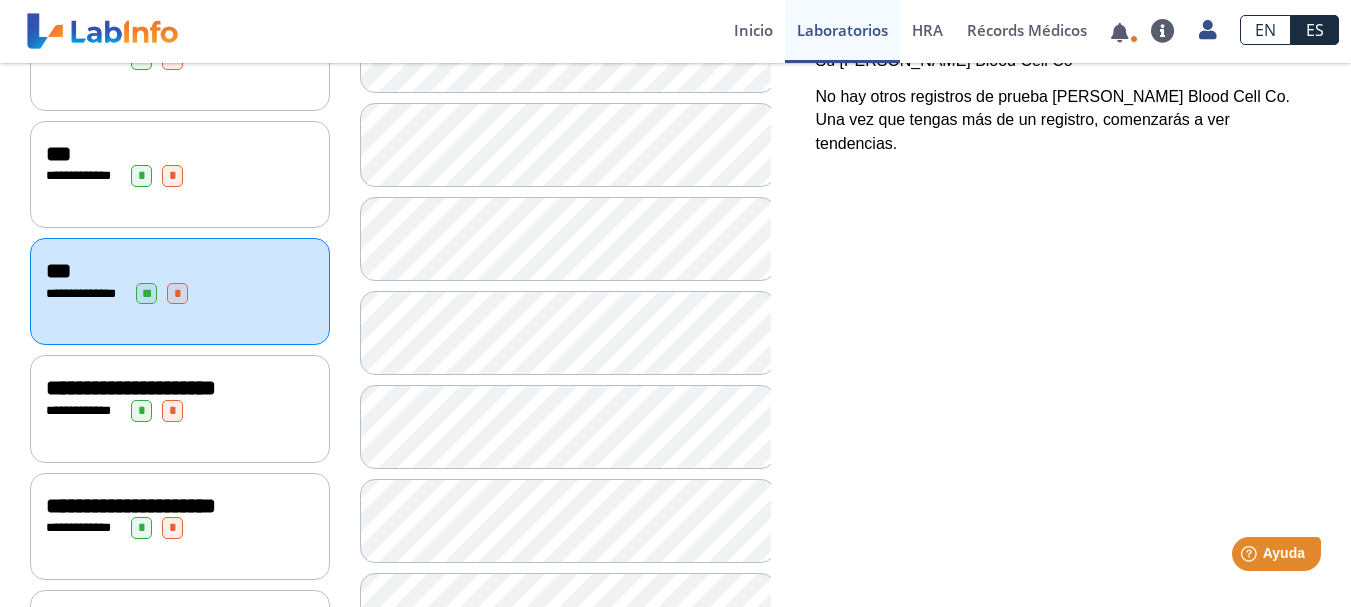 scroll, scrollTop: 667, scrollLeft: 0, axis: vertical 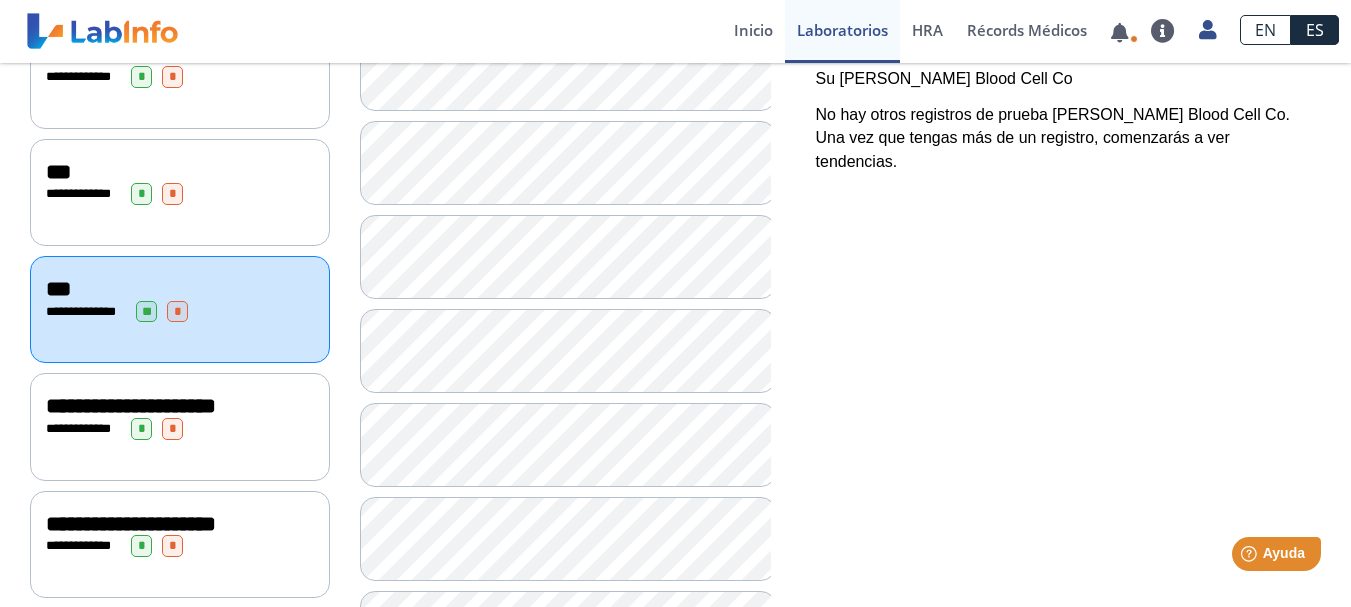 click on "**********" 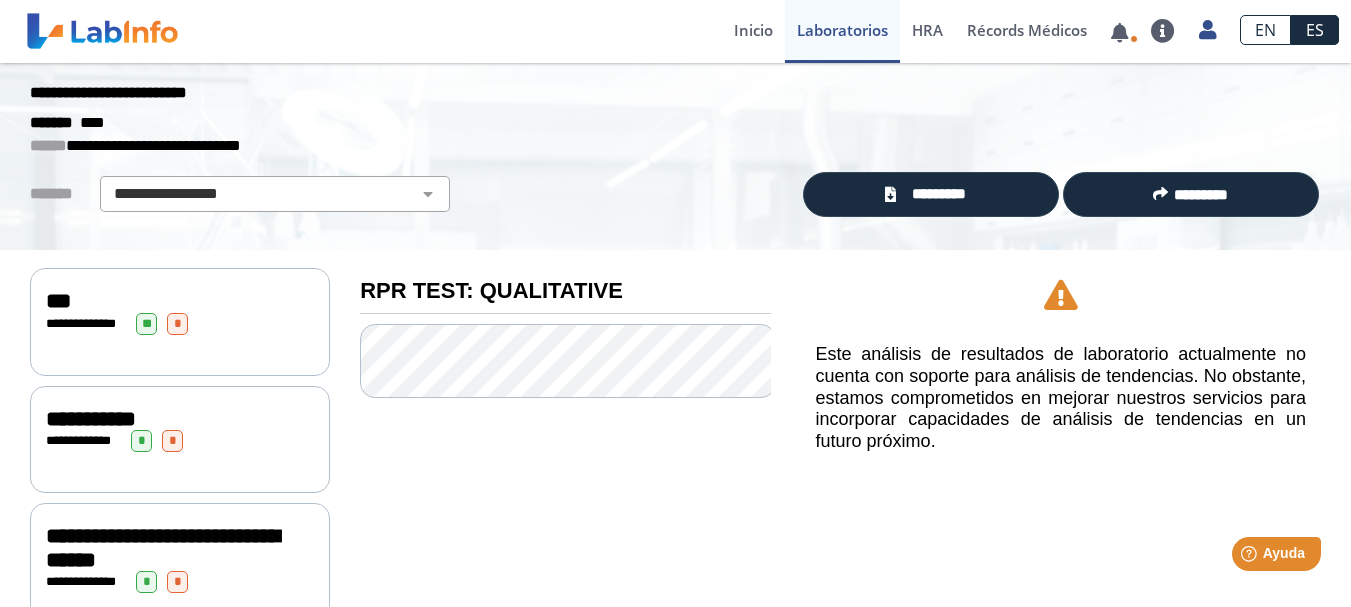 scroll, scrollTop: 26, scrollLeft: 0, axis: vertical 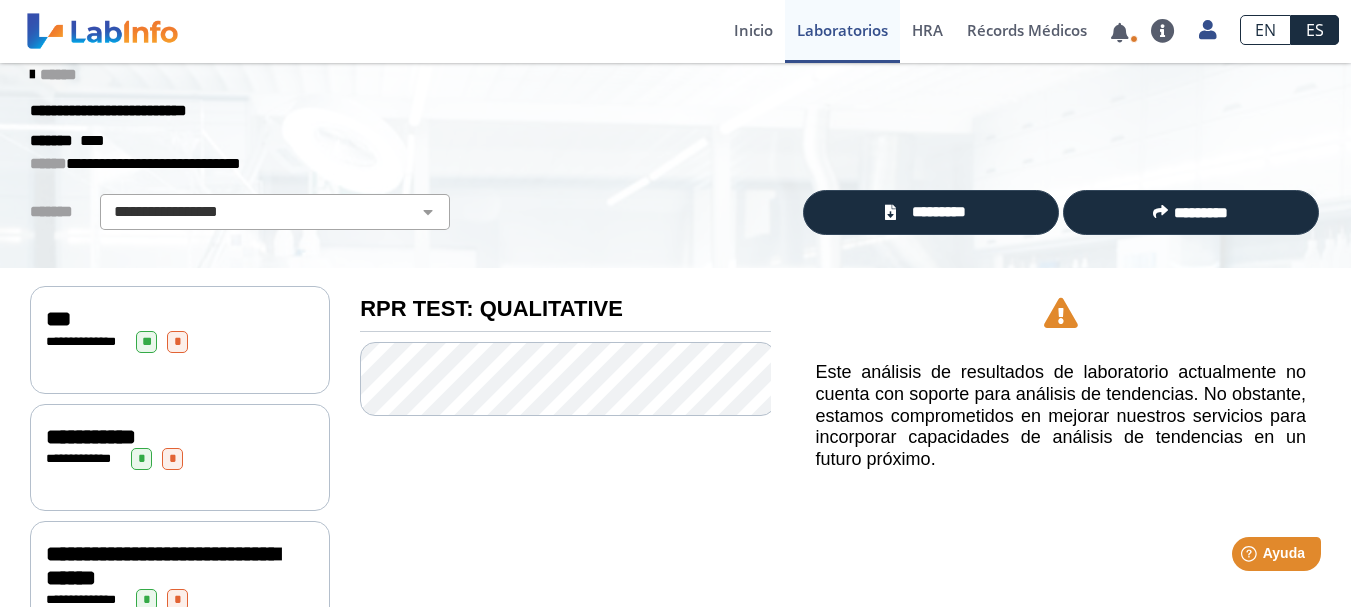 click on "**********" 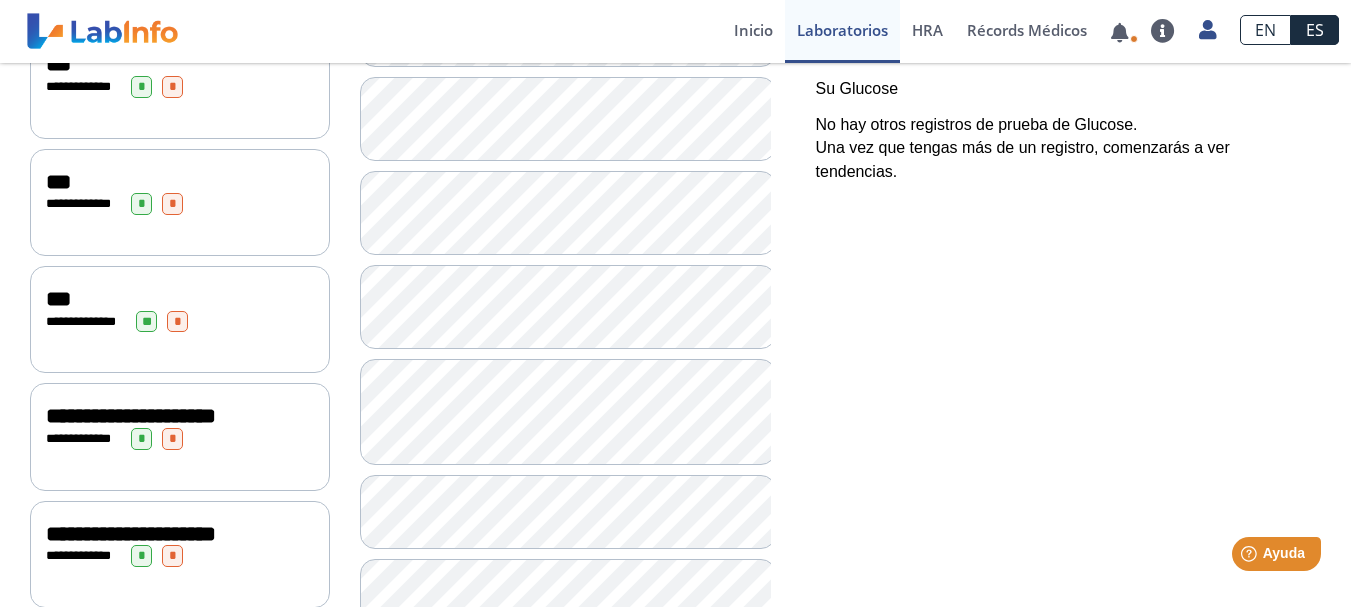 scroll, scrollTop: 934, scrollLeft: 0, axis: vertical 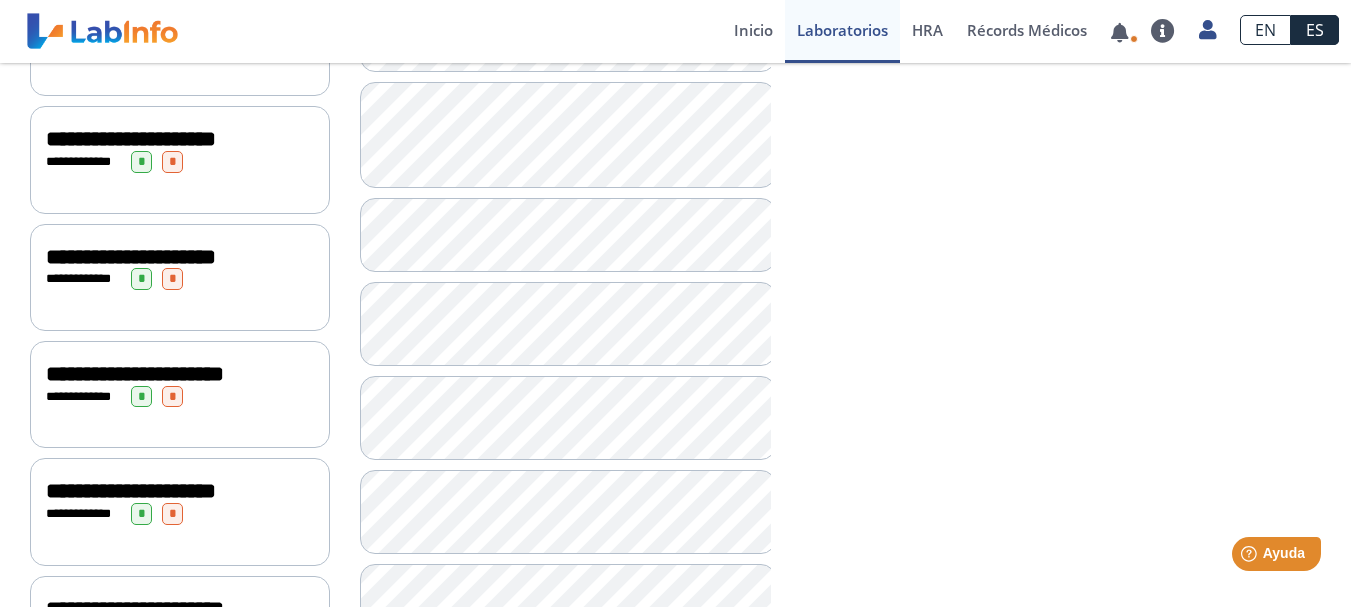 click 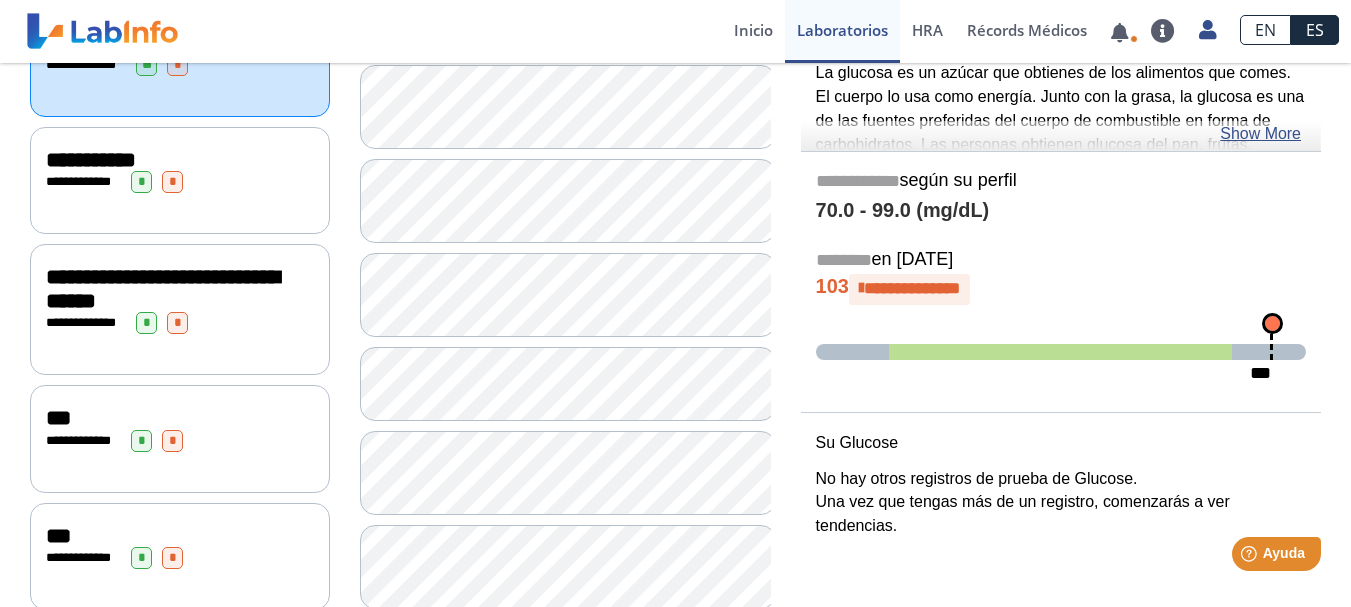 scroll, scrollTop: 0, scrollLeft: 0, axis: both 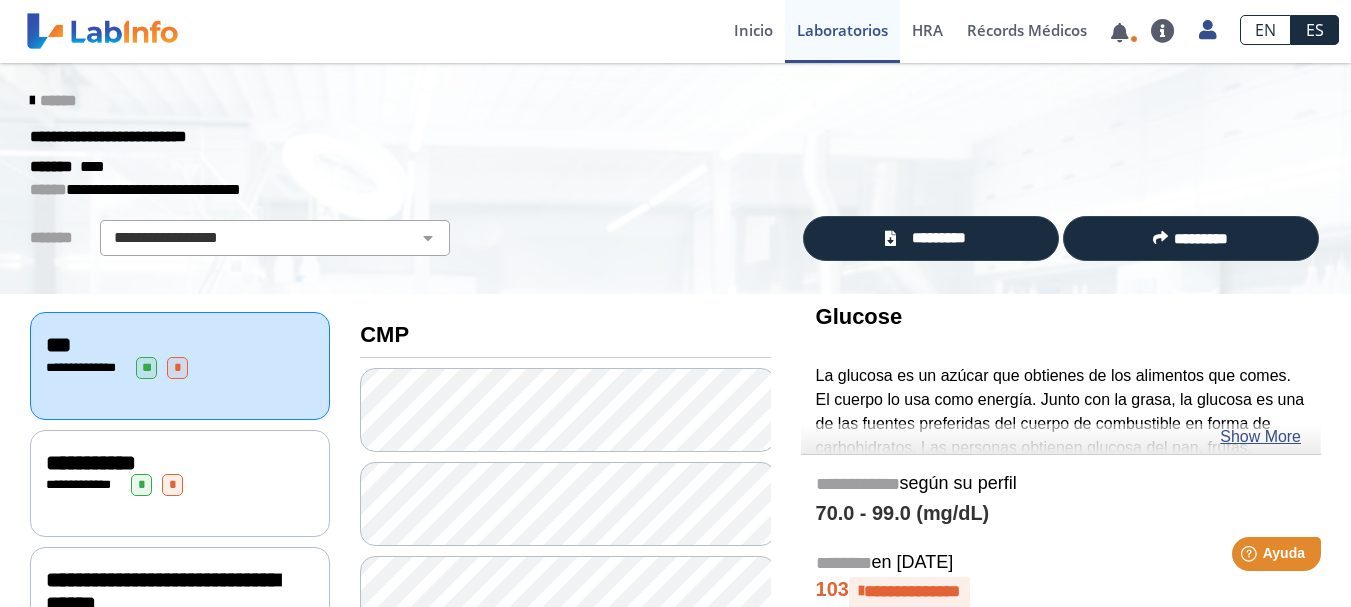 drag, startPoint x: 543, startPoint y: 455, endPoint x: 433, endPoint y: 331, distance: 165.75887 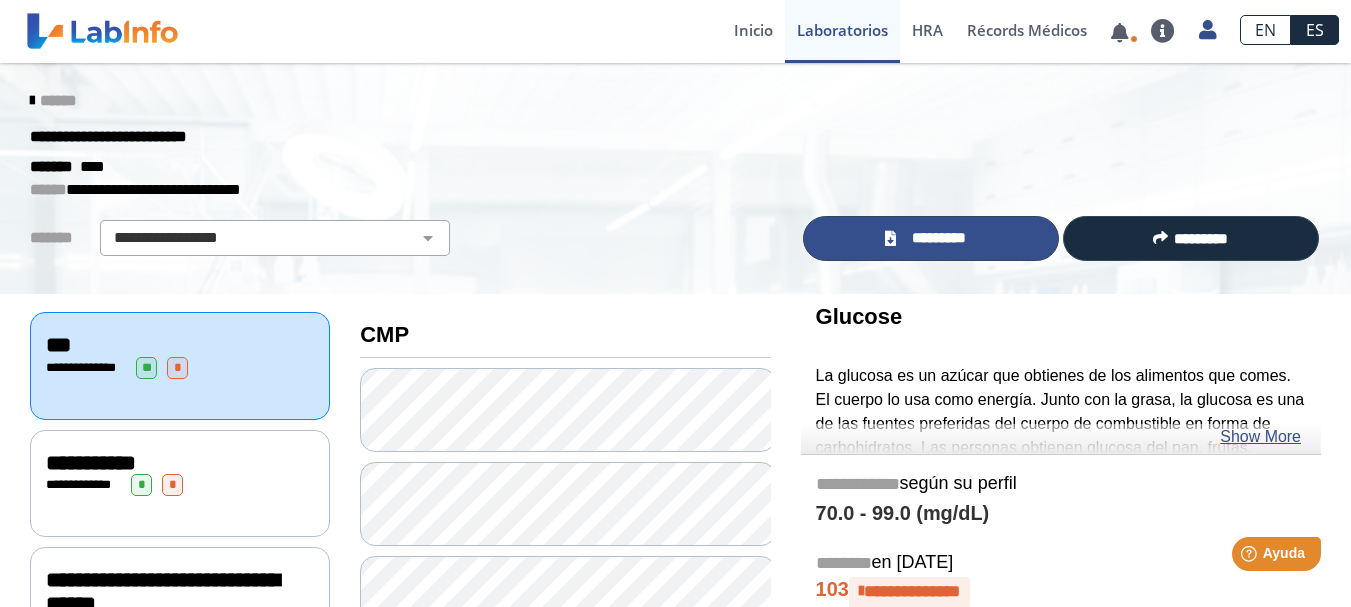 click on "*********" 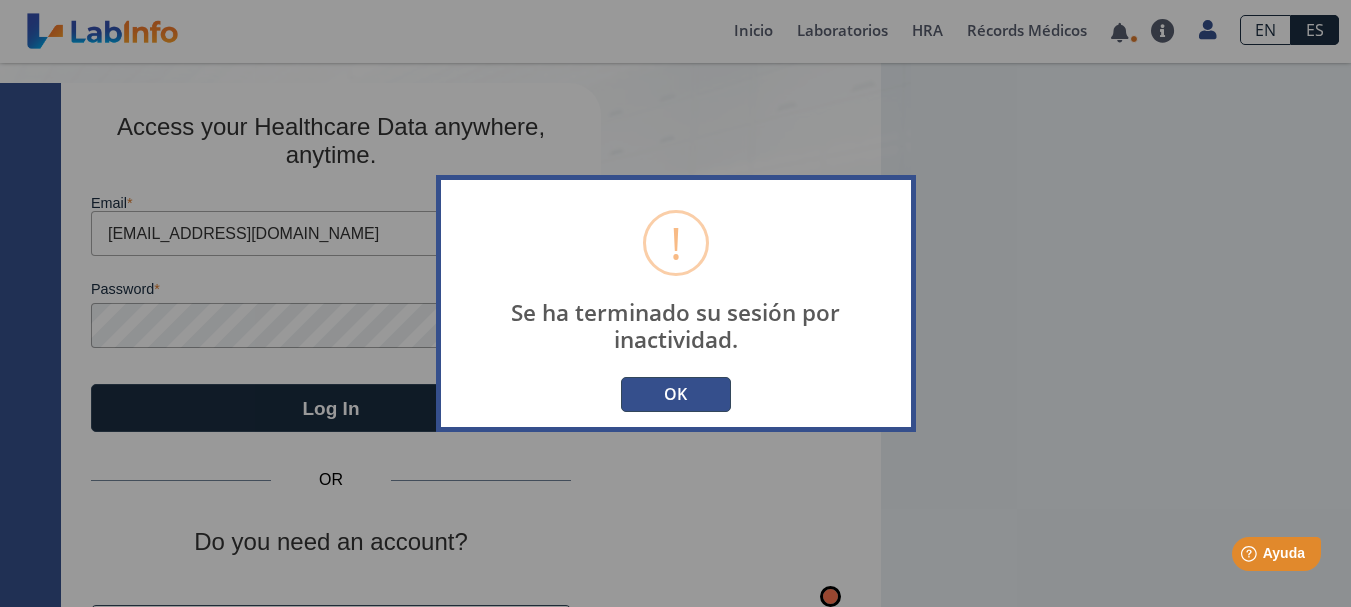 type on "[EMAIL_ADDRESS][DOMAIN_NAME]" 